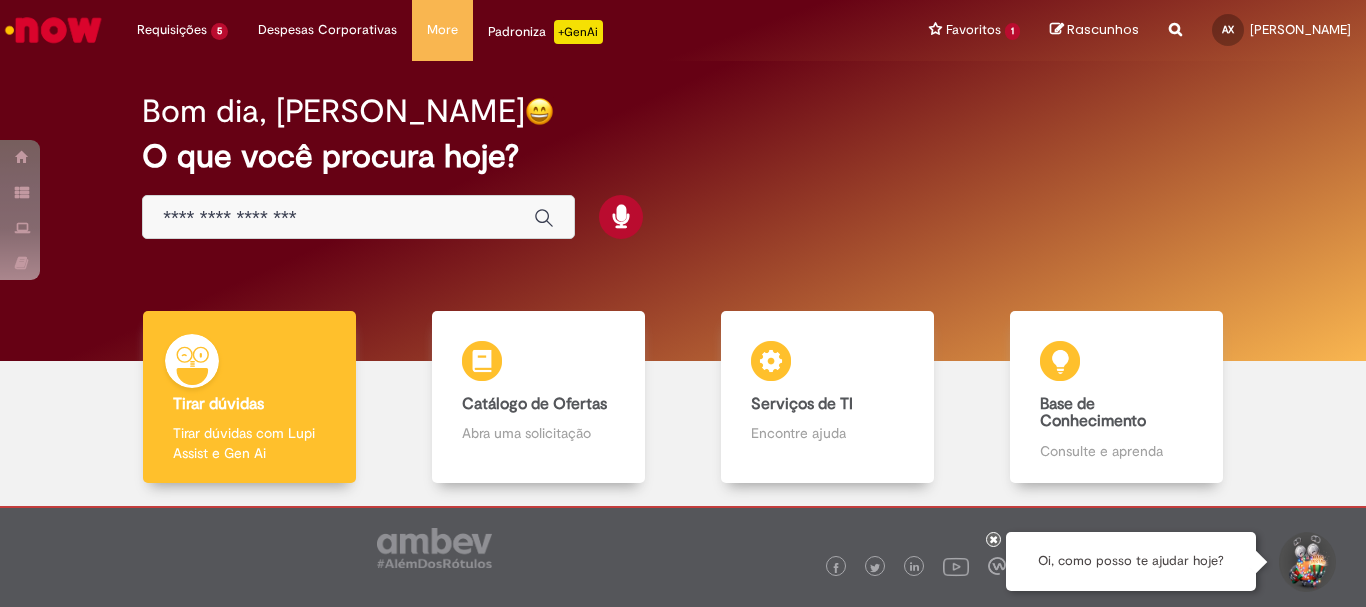 scroll, scrollTop: 0, scrollLeft: 0, axis: both 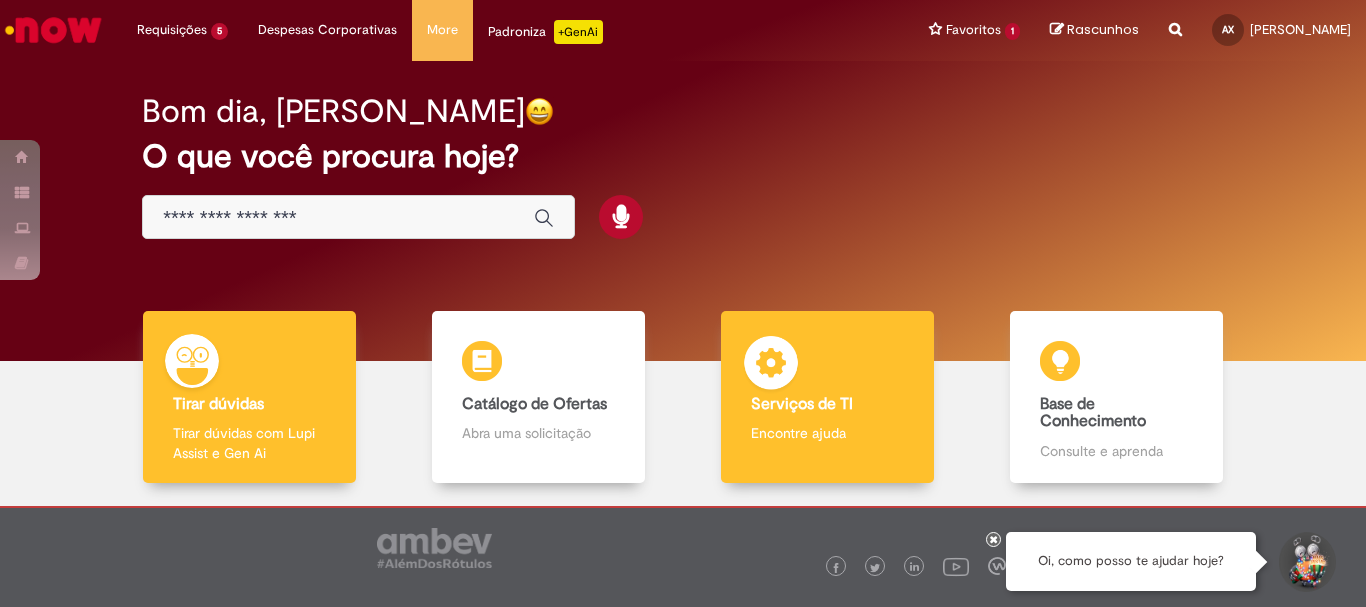 click on "Serviços de TI
Serviços de TI
Encontre ajuda" at bounding box center (827, 397) 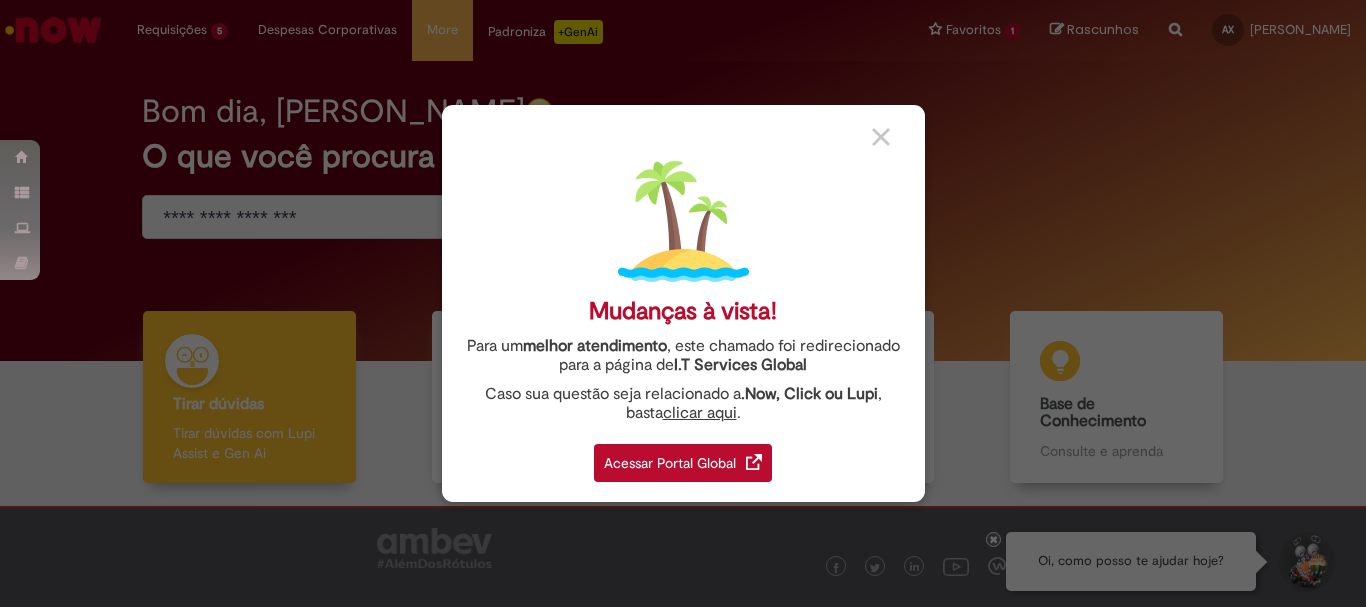 click on "Acessar Portal Global" at bounding box center (683, 463) 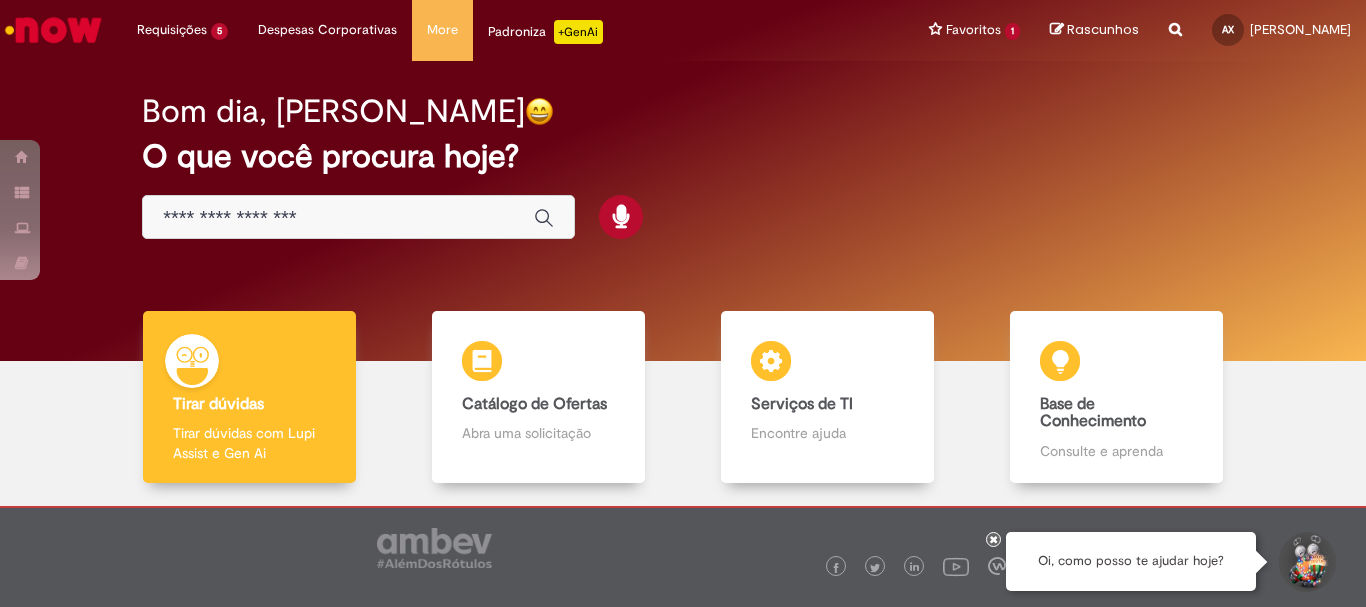 scroll, scrollTop: 0, scrollLeft: 0, axis: both 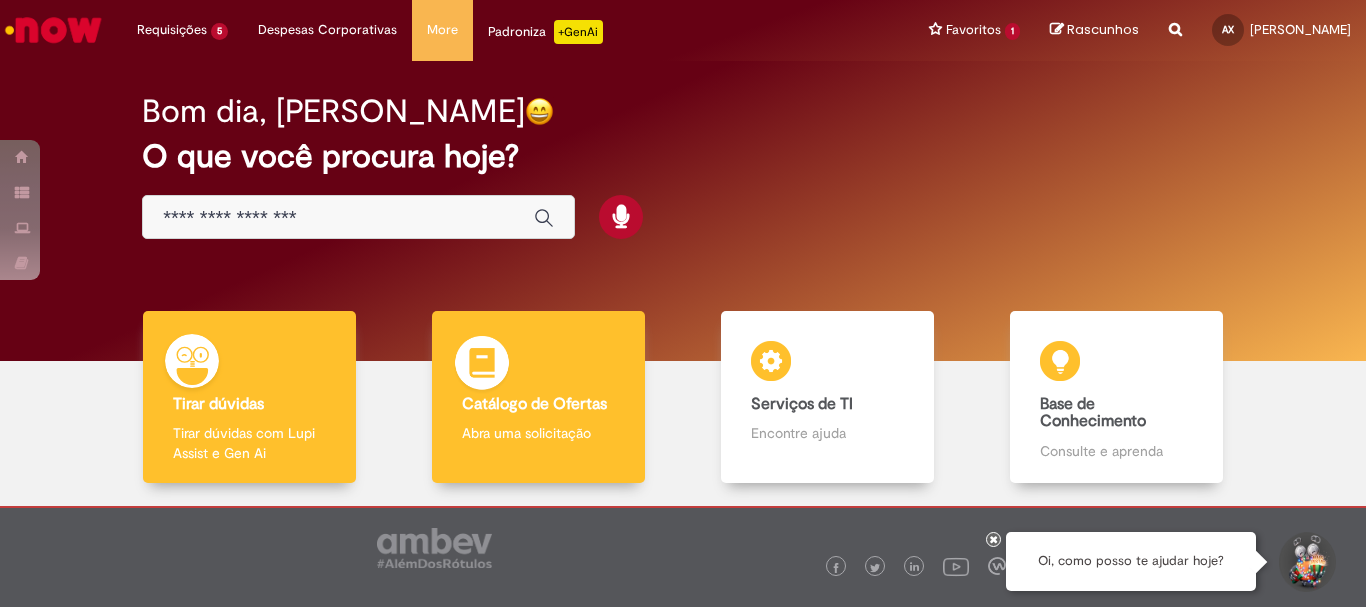 click on "Catálogo de Ofertas" at bounding box center [534, 404] 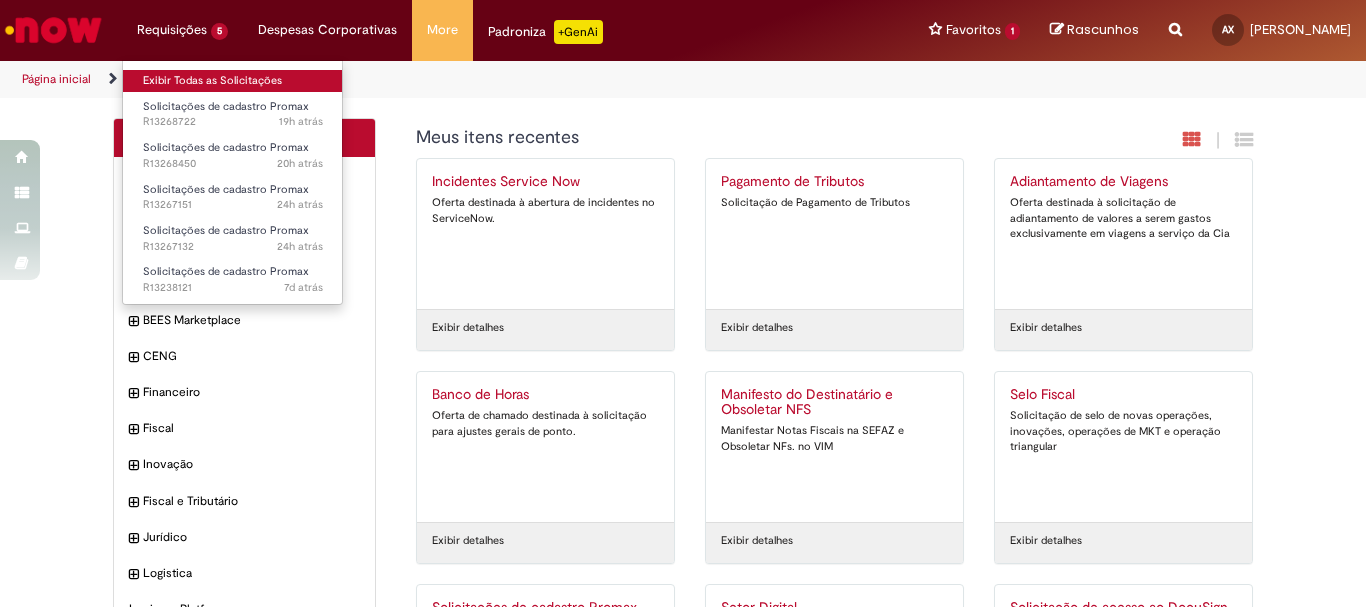 click on "Exibir Todas as Solicitações" at bounding box center [233, 81] 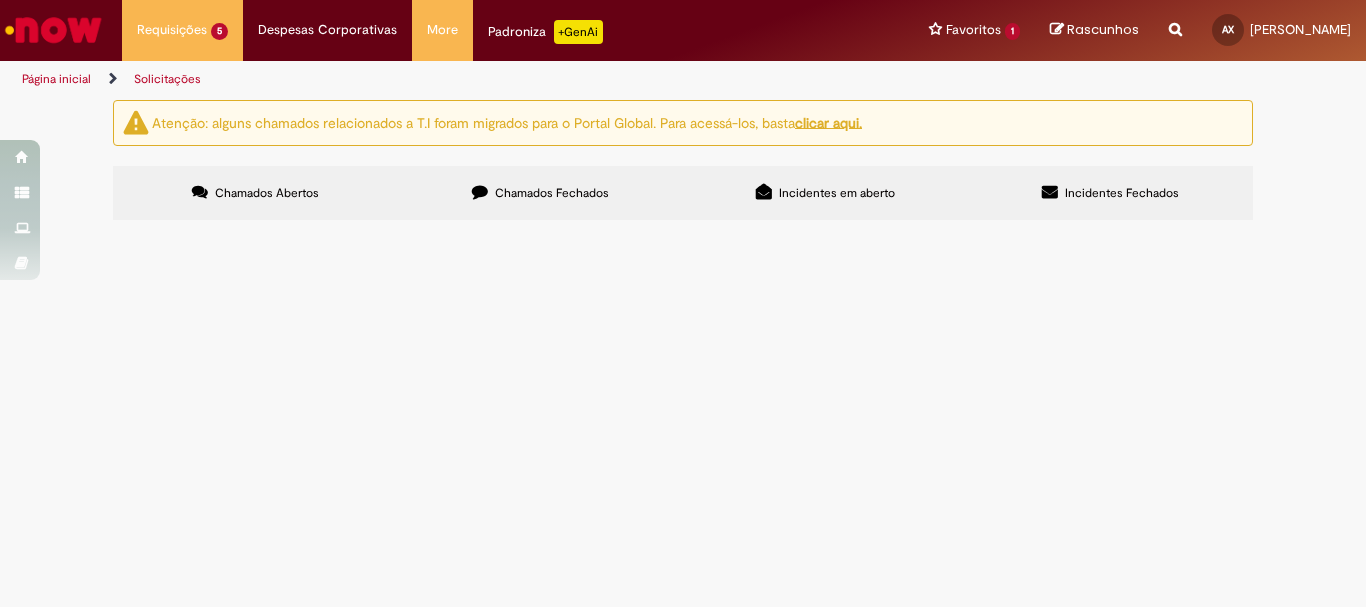scroll, scrollTop: 77, scrollLeft: 0, axis: vertical 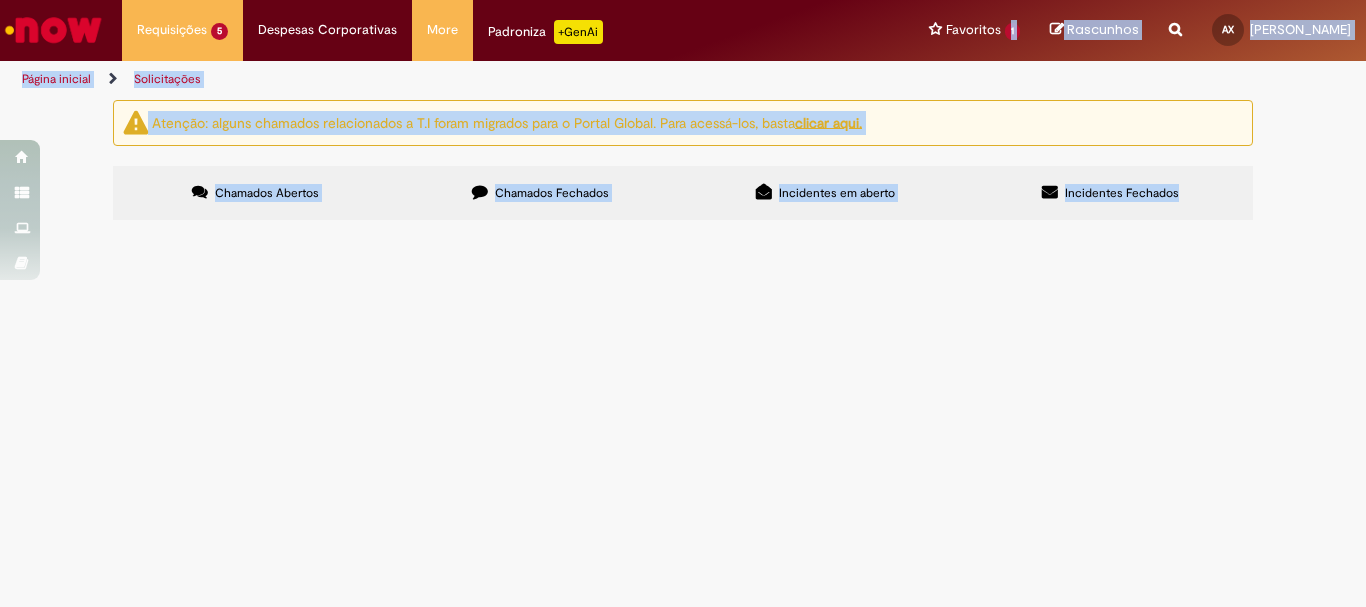 drag, startPoint x: 600, startPoint y: 449, endPoint x: 1027, endPoint y: -111, distance: 704.2223 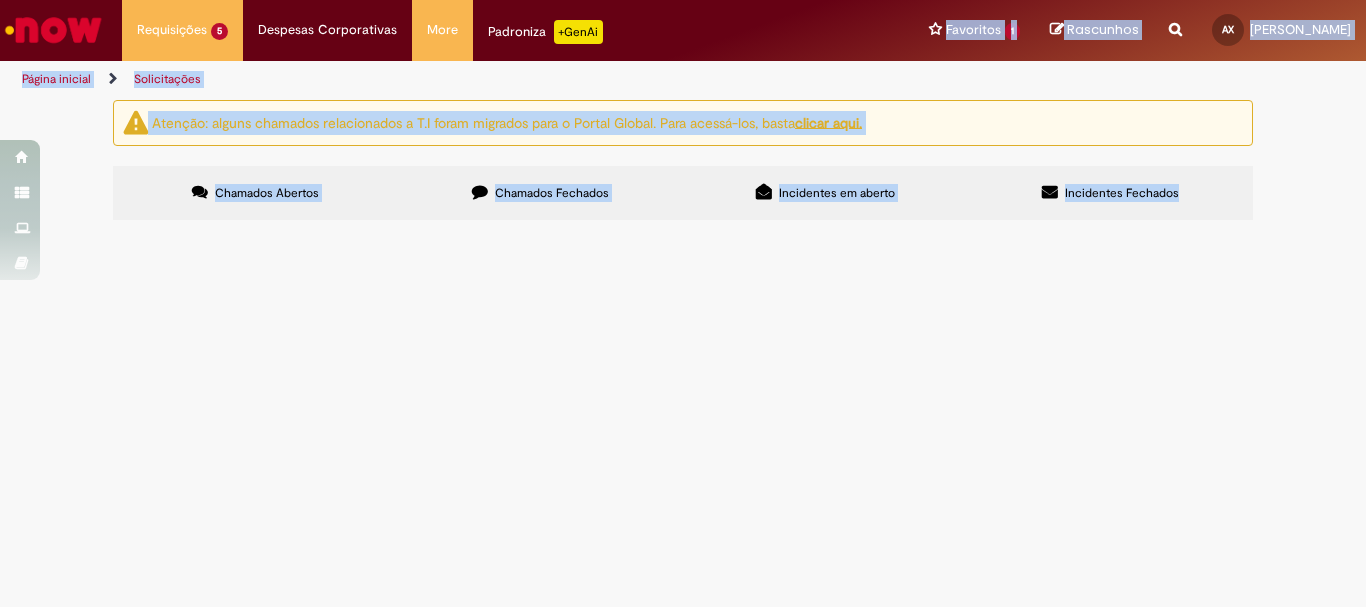 click on "Incidentes em aberto" at bounding box center (825, 193) 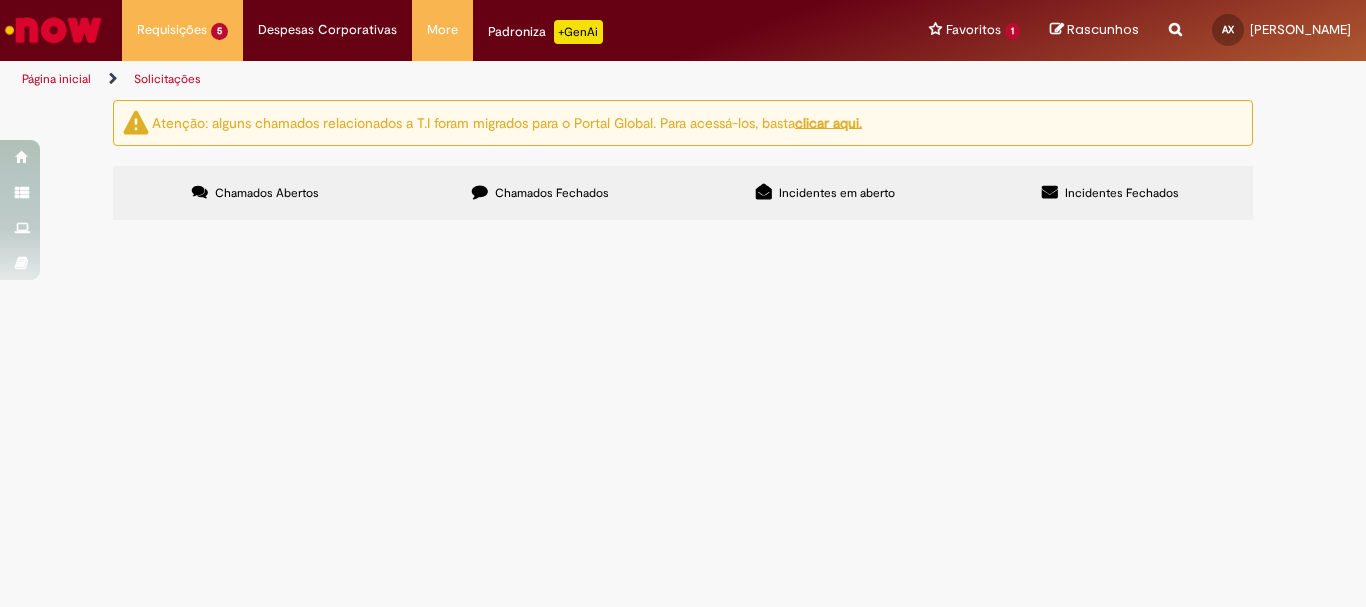 click on "Chamados Abertos" at bounding box center [267, 193] 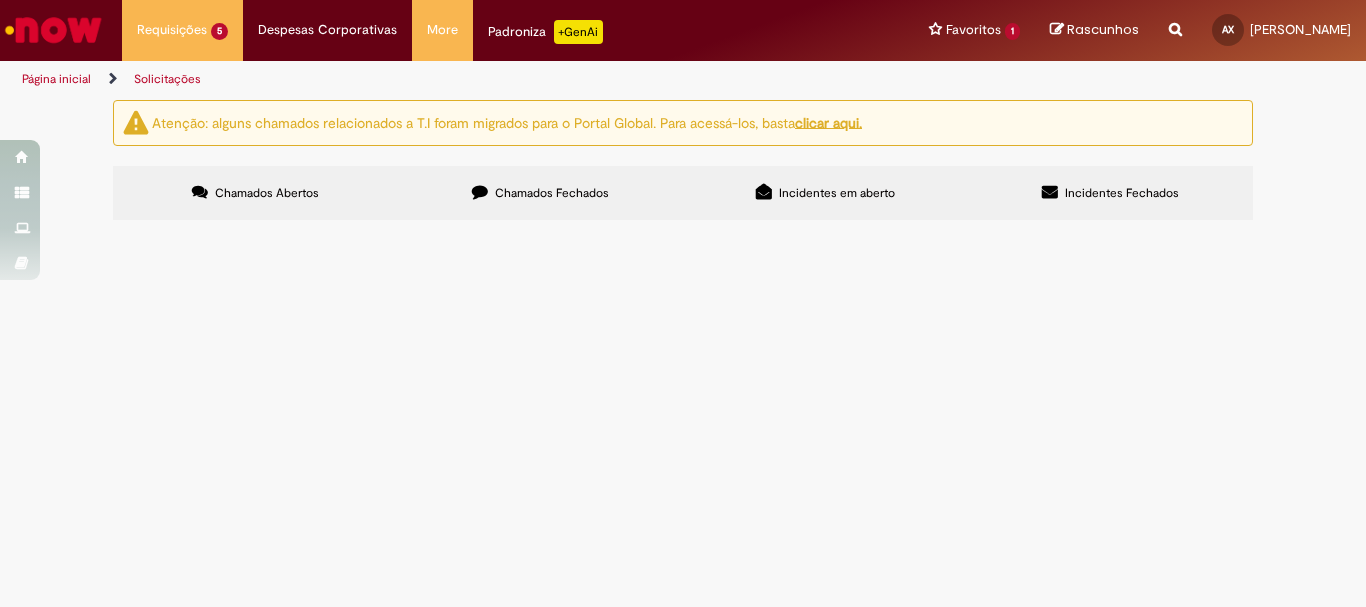 drag, startPoint x: 550, startPoint y: 453, endPoint x: 615, endPoint y: 461, distance: 65.490456 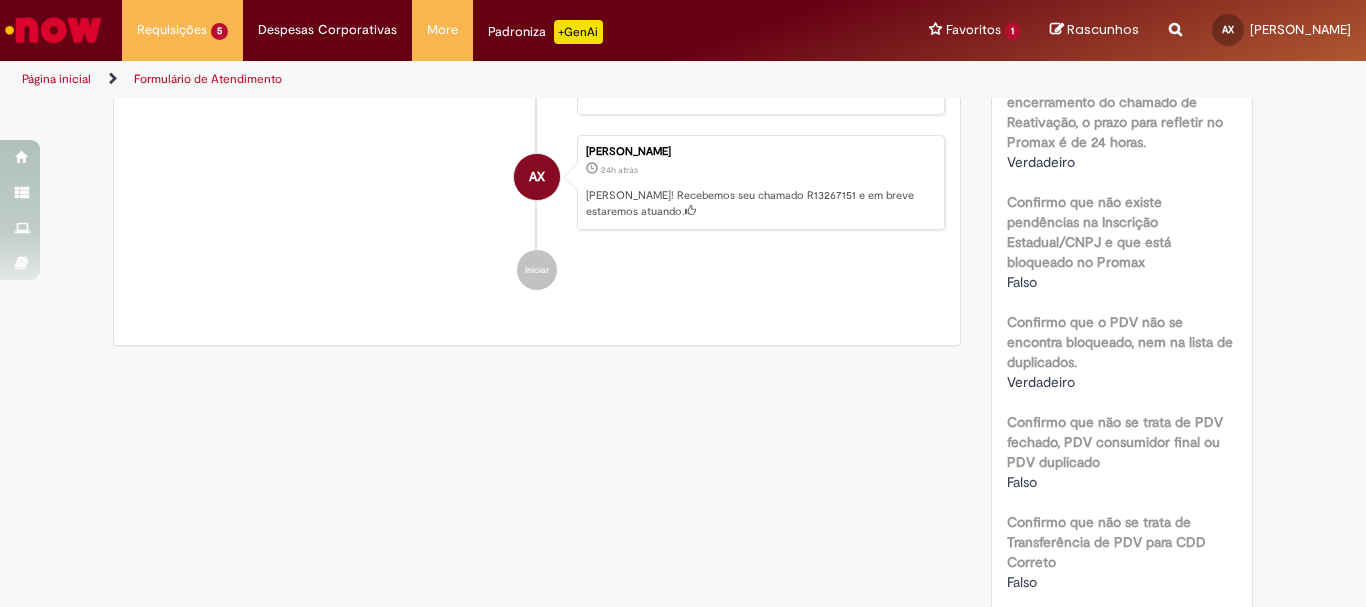 scroll, scrollTop: 100, scrollLeft: 0, axis: vertical 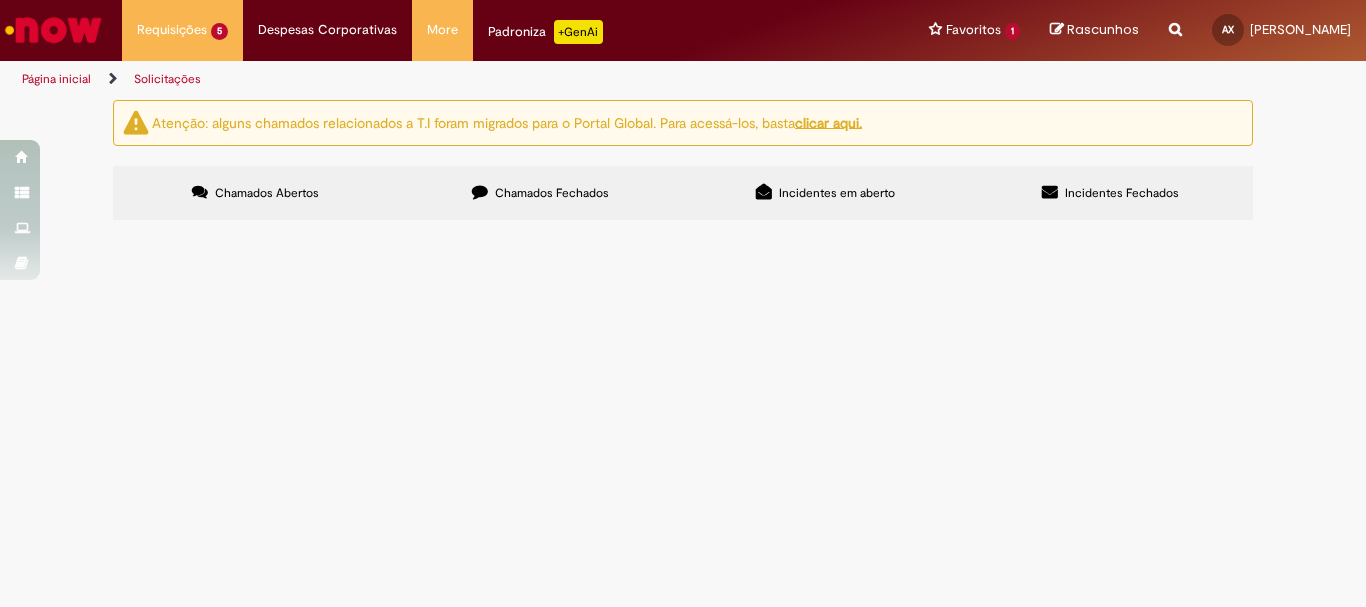 click on "Bom dia! poderia reativar esse pdv?" at bounding box center [0, 0] 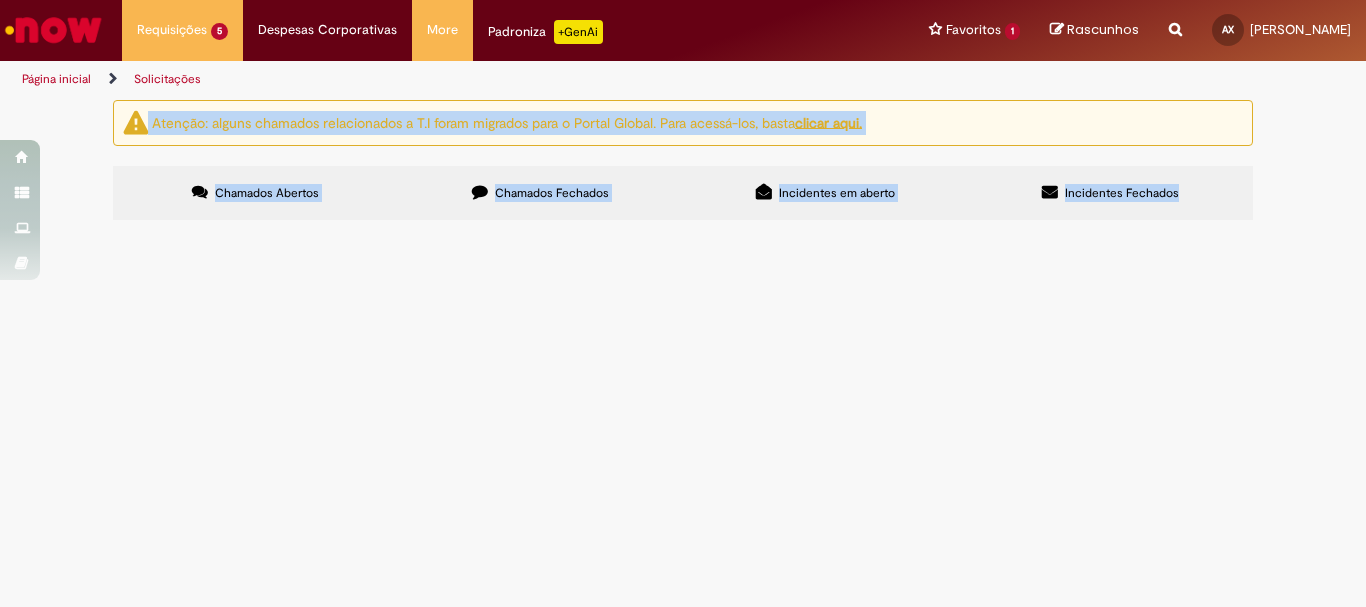 scroll, scrollTop: 0, scrollLeft: 0, axis: both 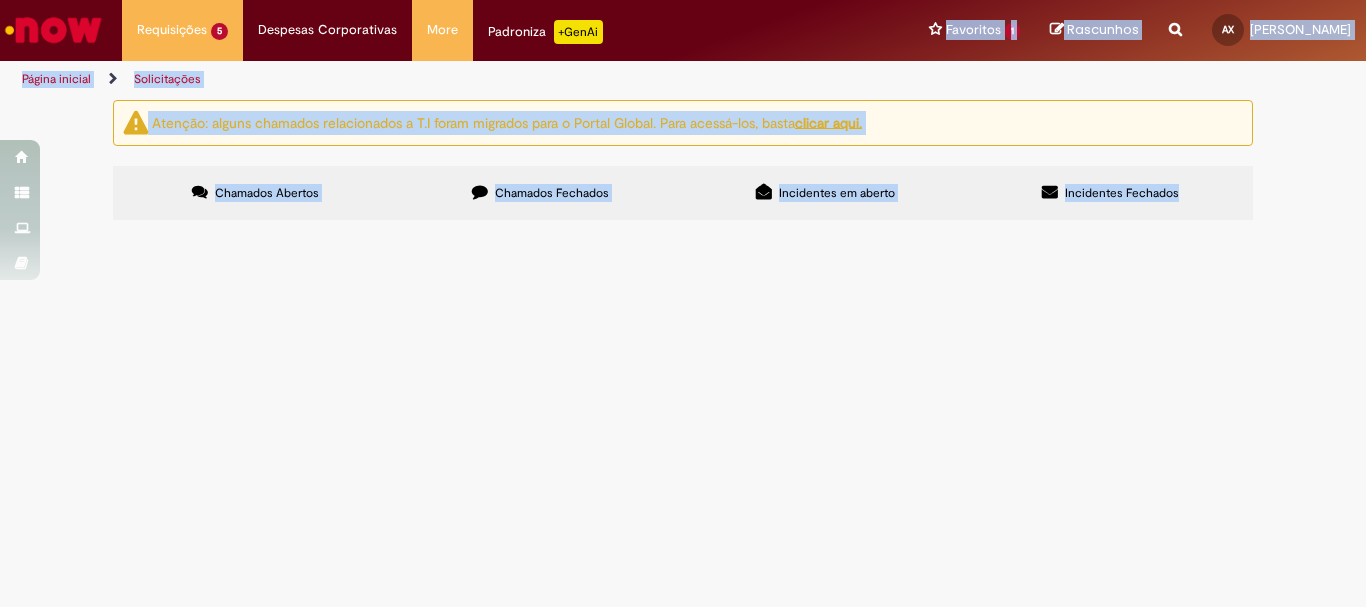 drag, startPoint x: 534, startPoint y: 425, endPoint x: 1028, endPoint y: -76, distance: 703.5887 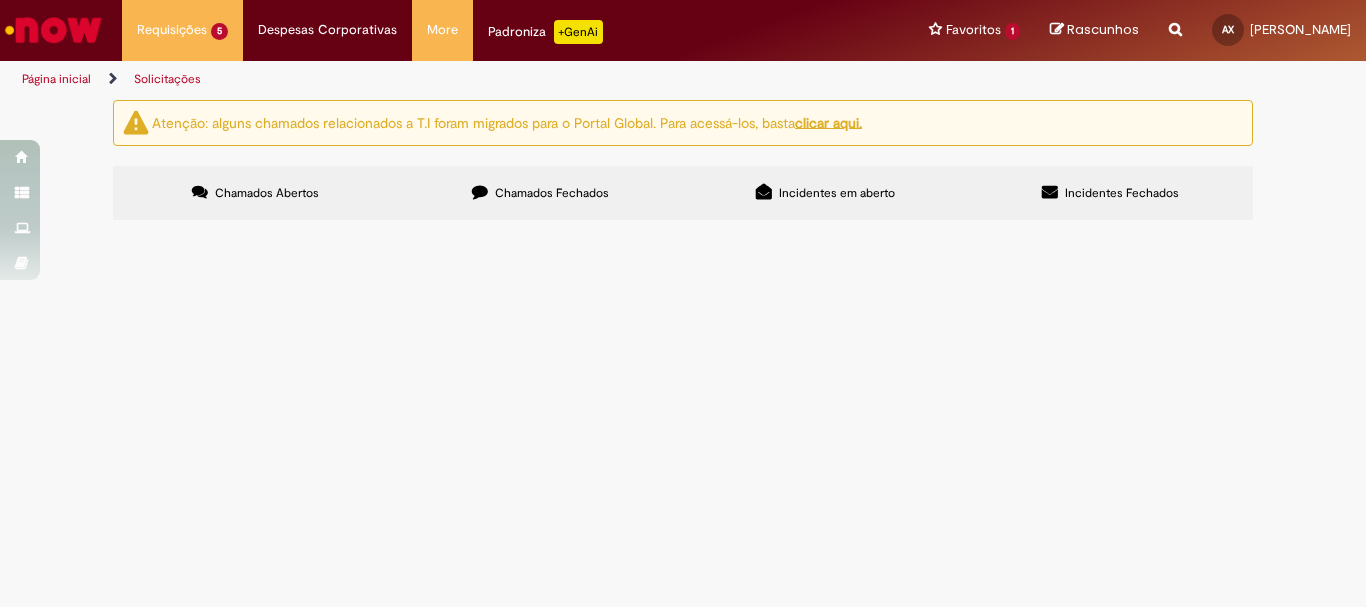 click on "Bom dia! poderia reativar esse pdv?" at bounding box center (0, 0) 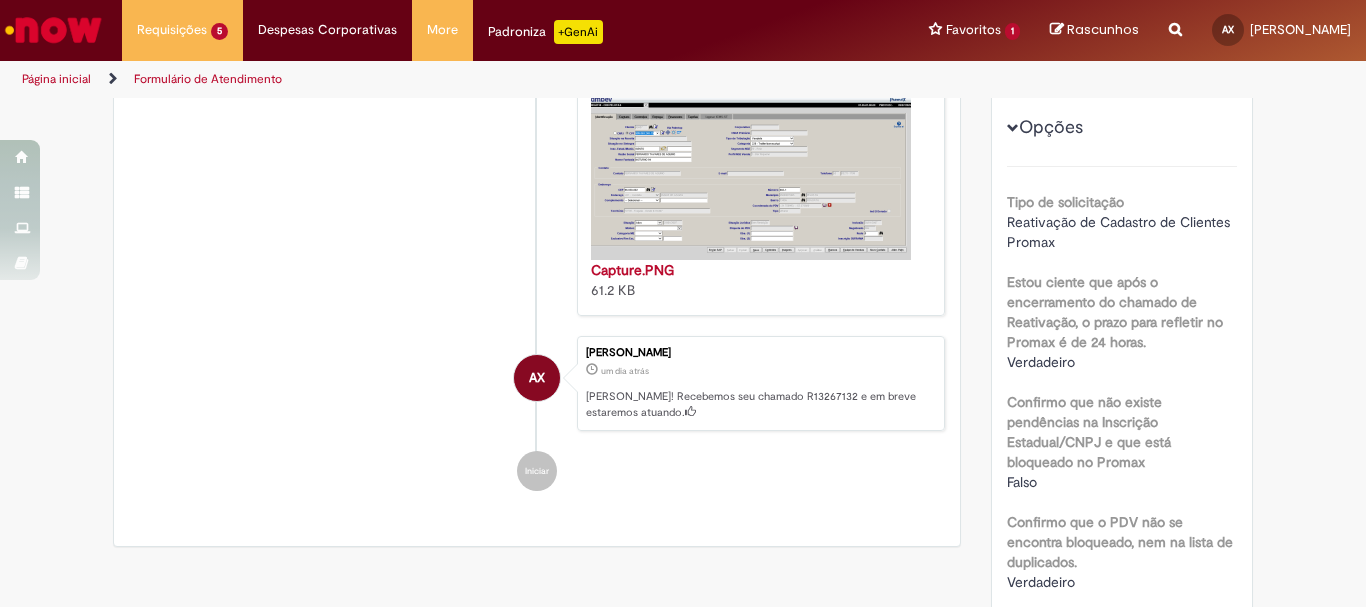 scroll, scrollTop: 700, scrollLeft: 0, axis: vertical 